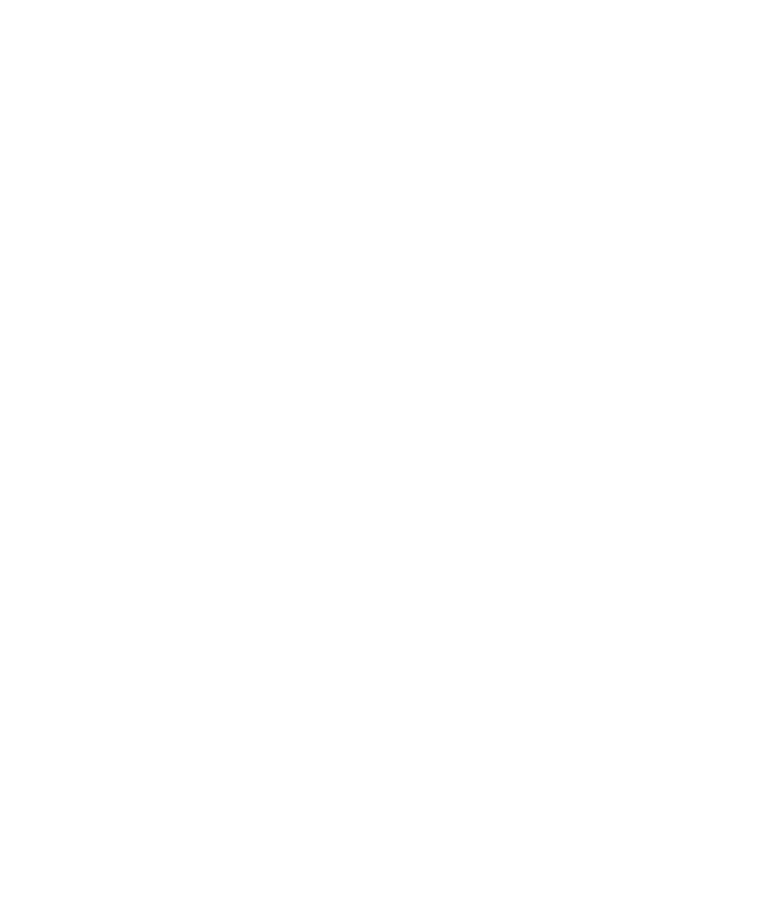 scroll, scrollTop: 0, scrollLeft: 0, axis: both 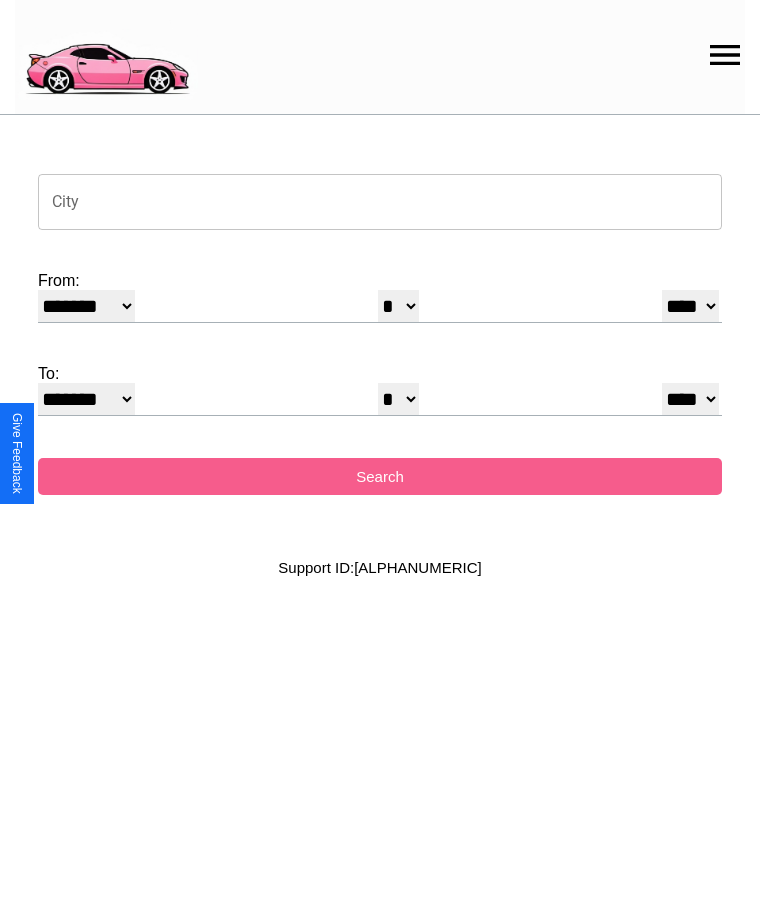 click on "City" at bounding box center (380, 202) 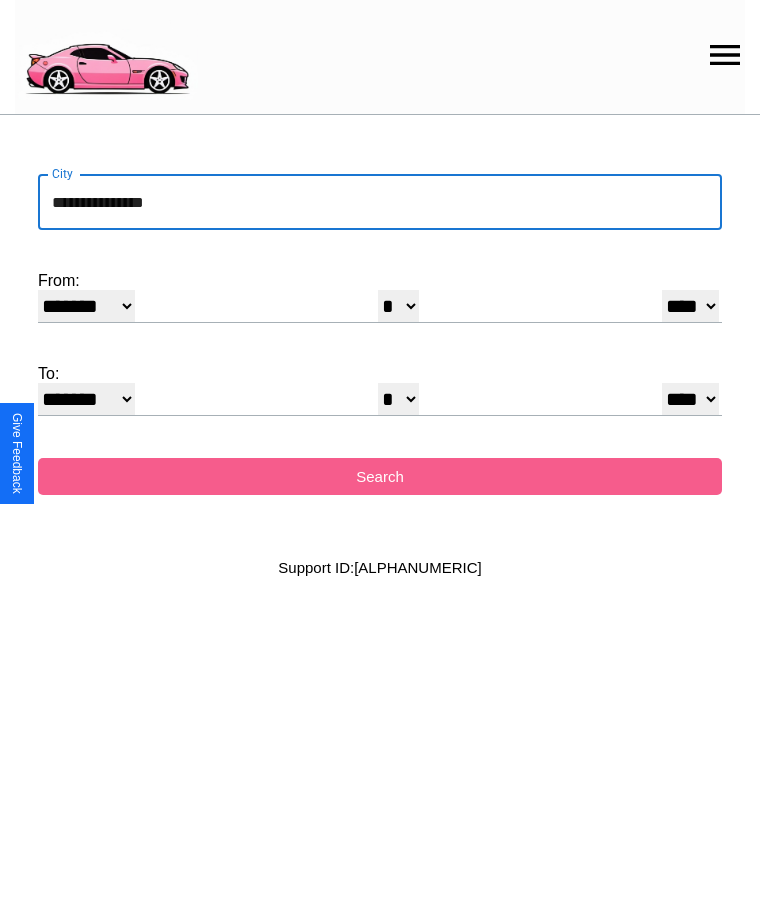 type on "**********" 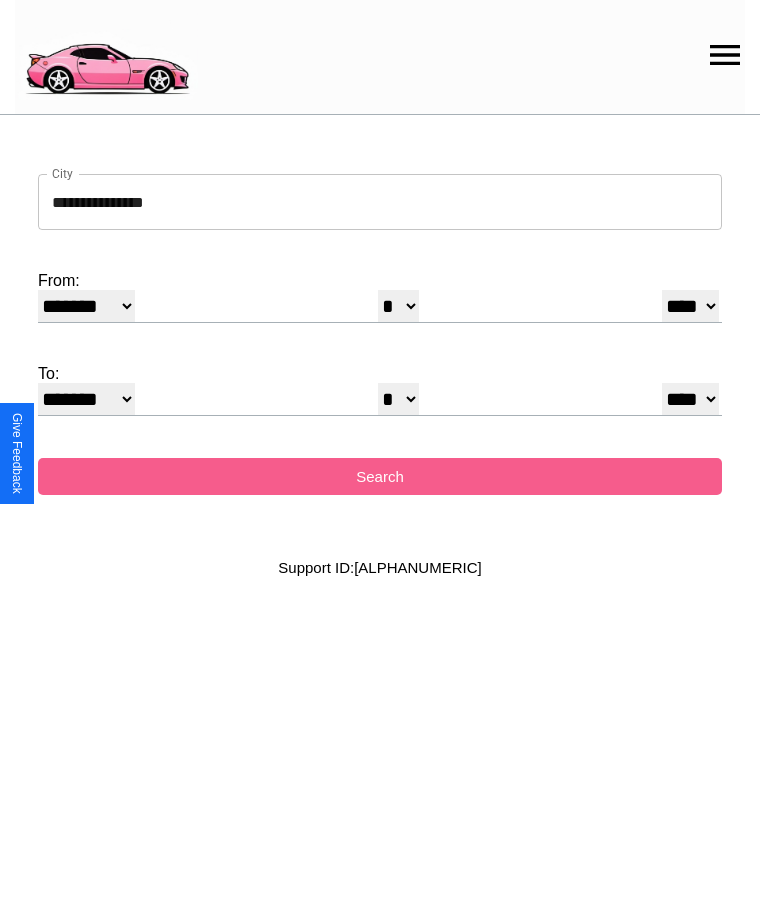 click on "******* ******** ***** ***** *** **** **** ****** ********* ******* ******** ********" at bounding box center [86, 306] 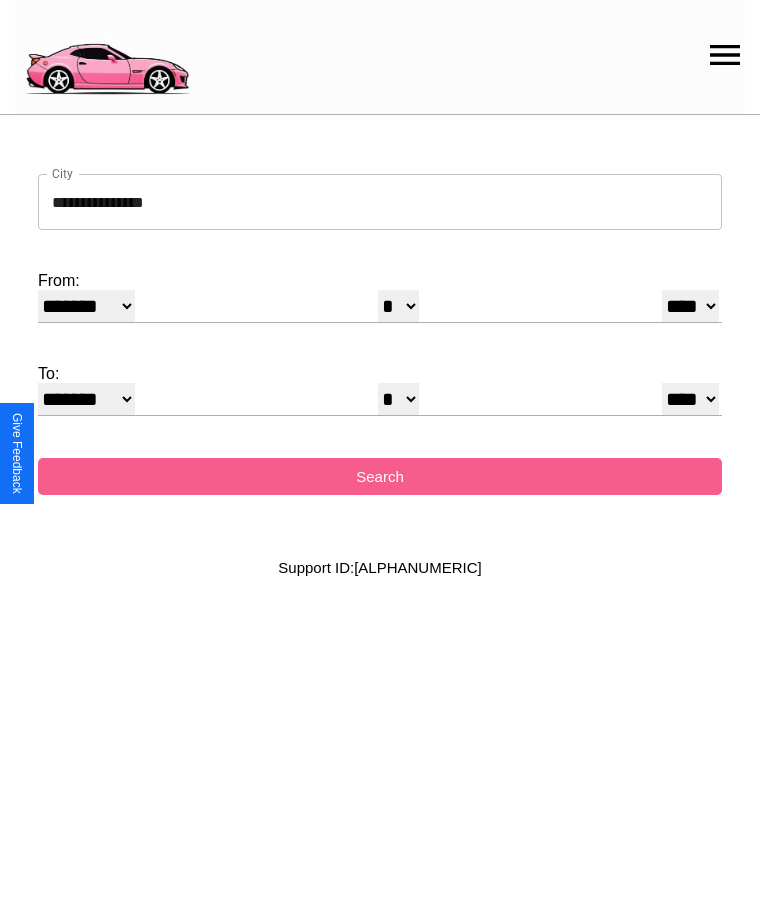 select on "*" 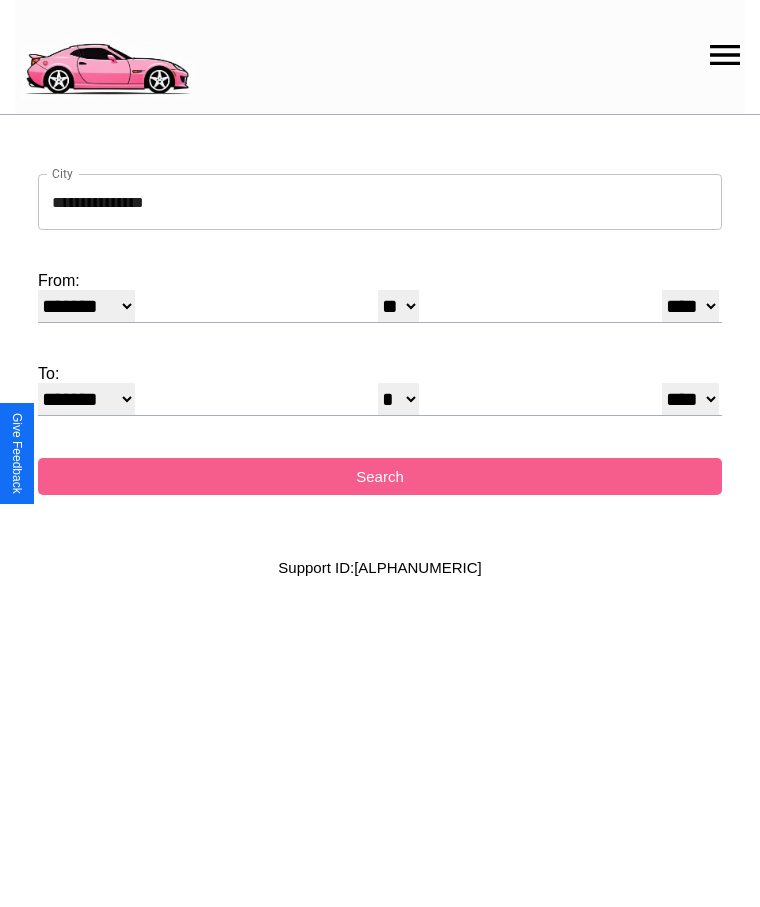 click on "**** **** **** **** **** **** **** **** **** ****" at bounding box center [690, 306] 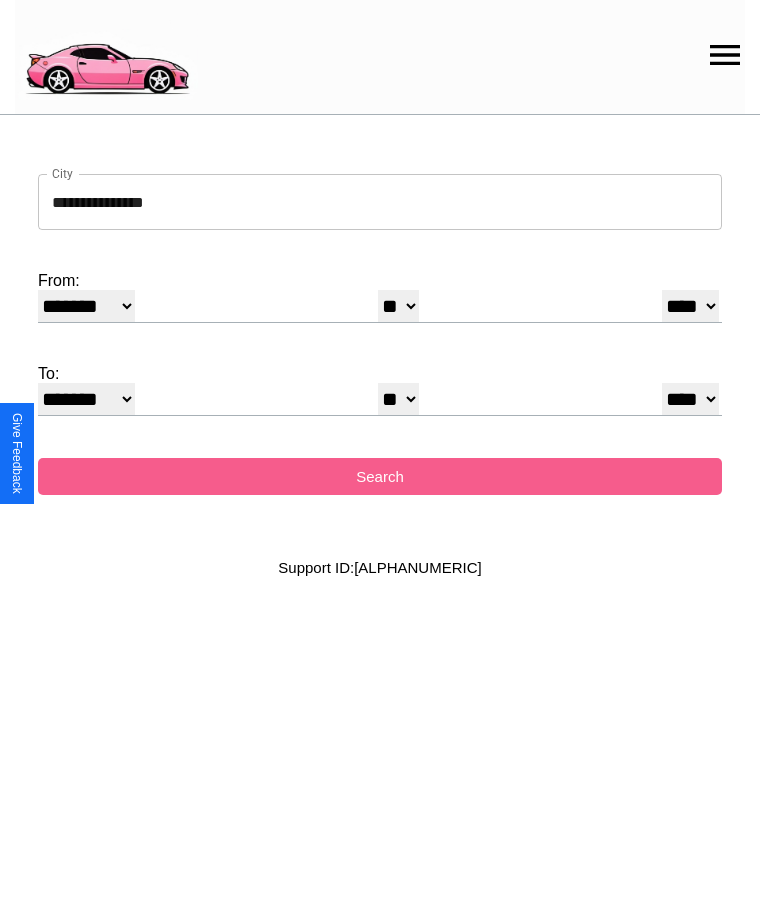 click on "******* ******** ***** ***** *** **** **** ****** ********* ******* ******** ********" at bounding box center (86, 399) 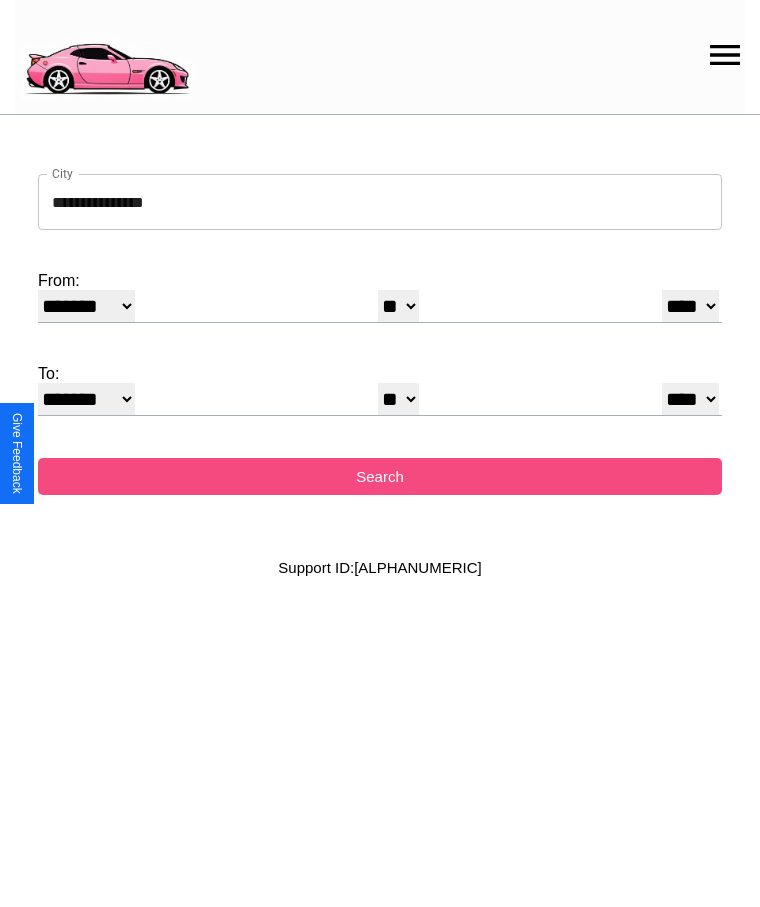 click on "Search" at bounding box center (380, 476) 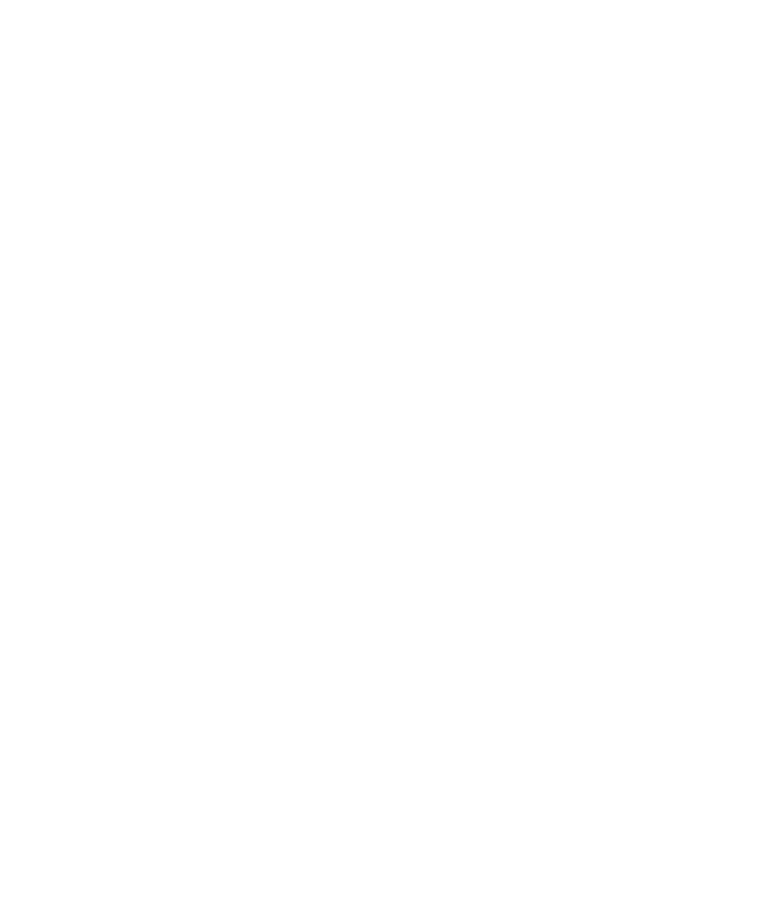 scroll, scrollTop: 0, scrollLeft: 0, axis: both 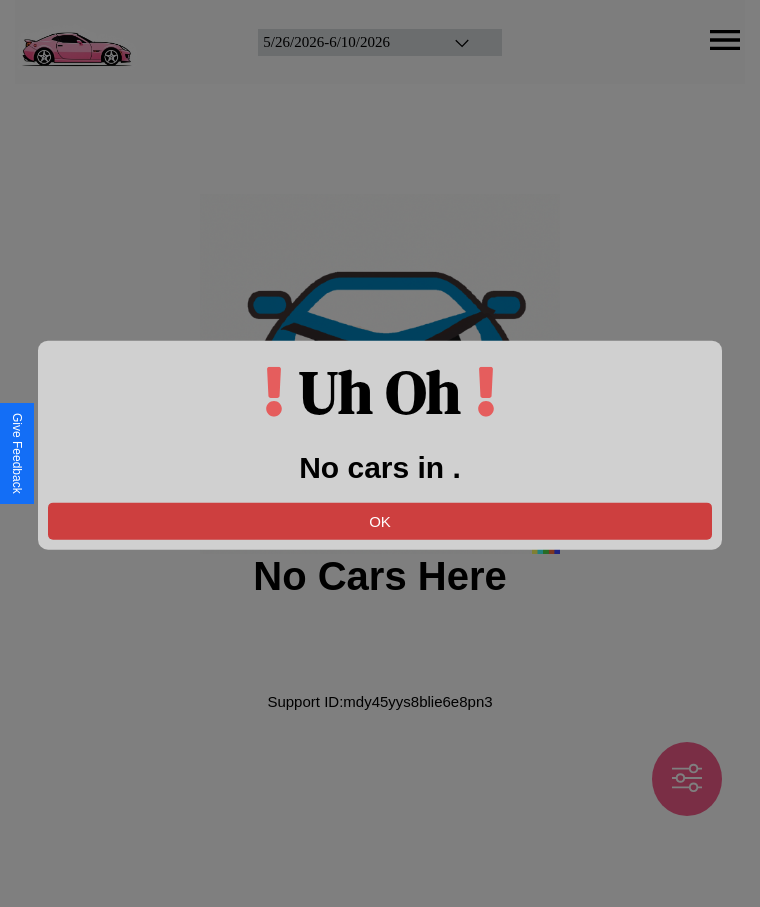click on "OK" at bounding box center (380, 520) 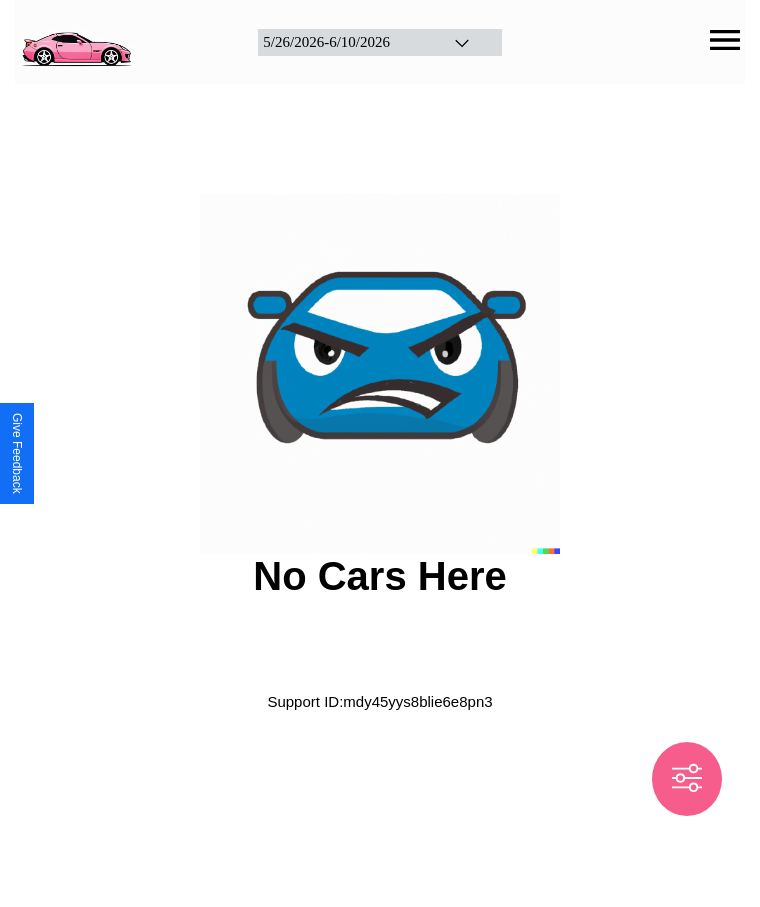 click at bounding box center (76, 40) 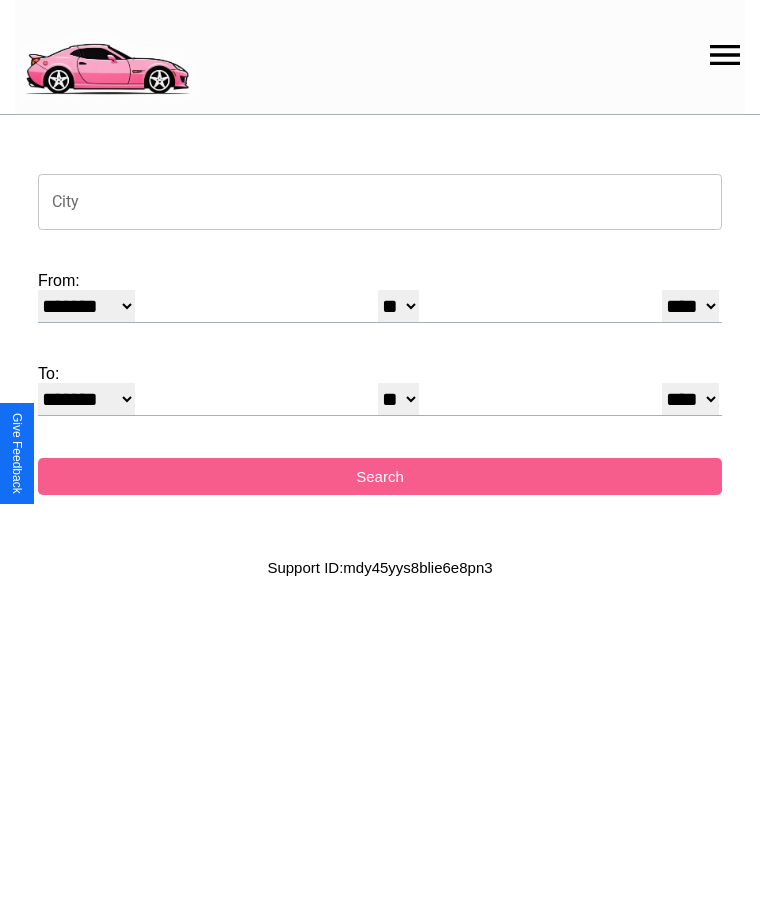 click 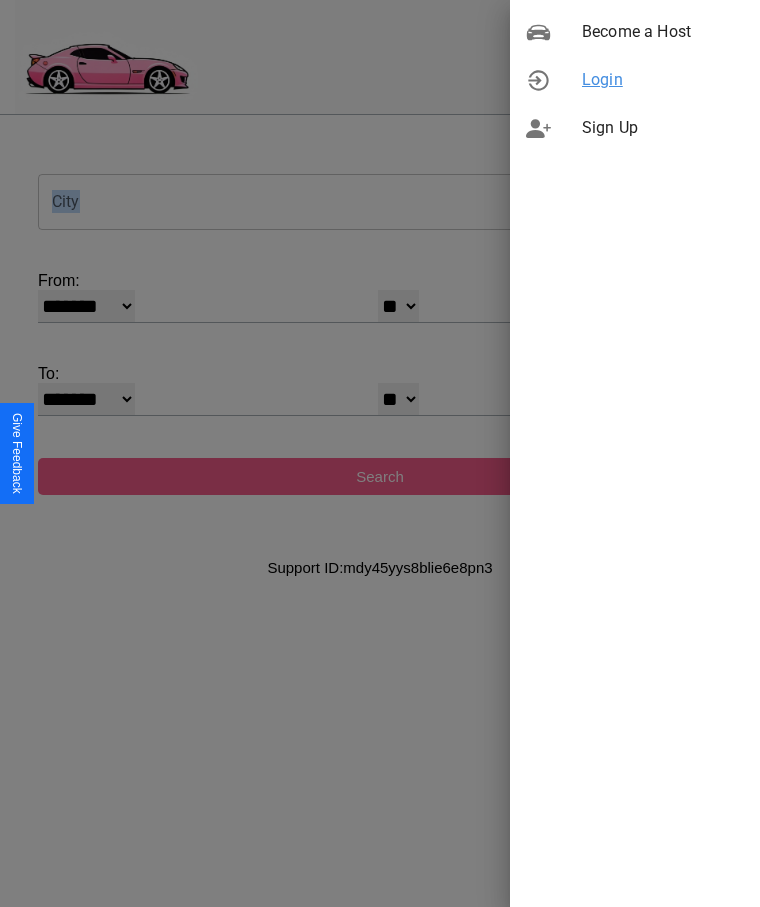 click on "Login" at bounding box center [663, 80] 